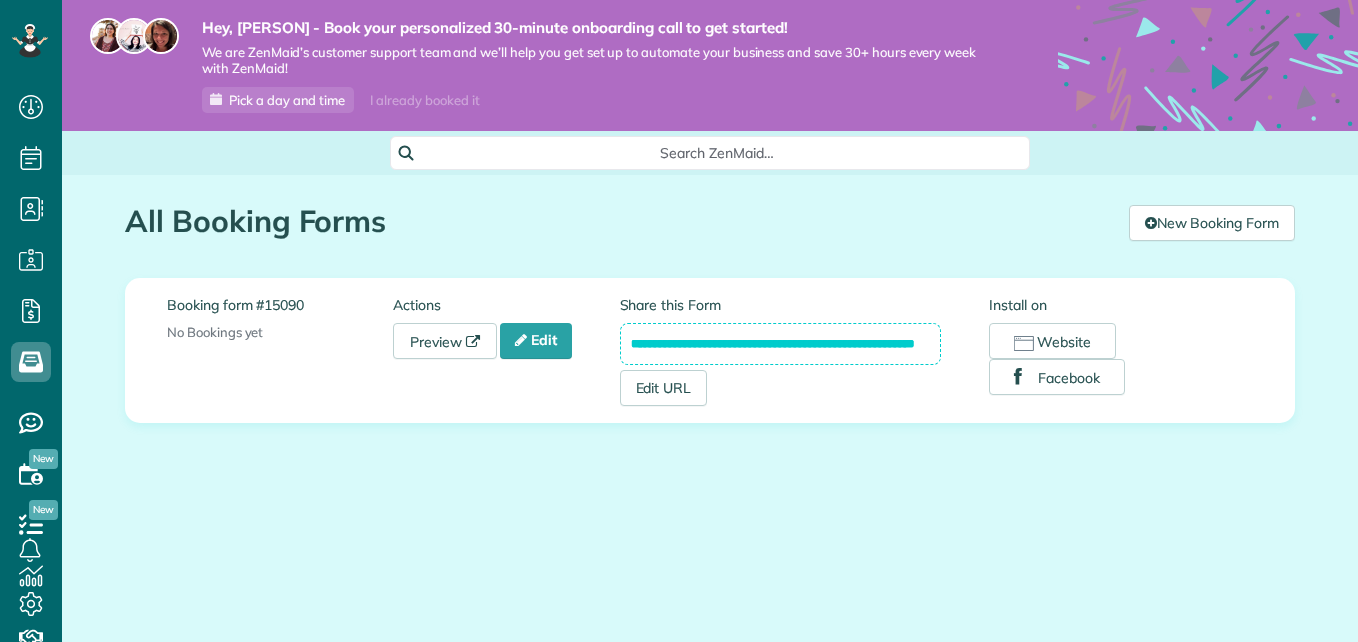 scroll, scrollTop: 0, scrollLeft: 0, axis: both 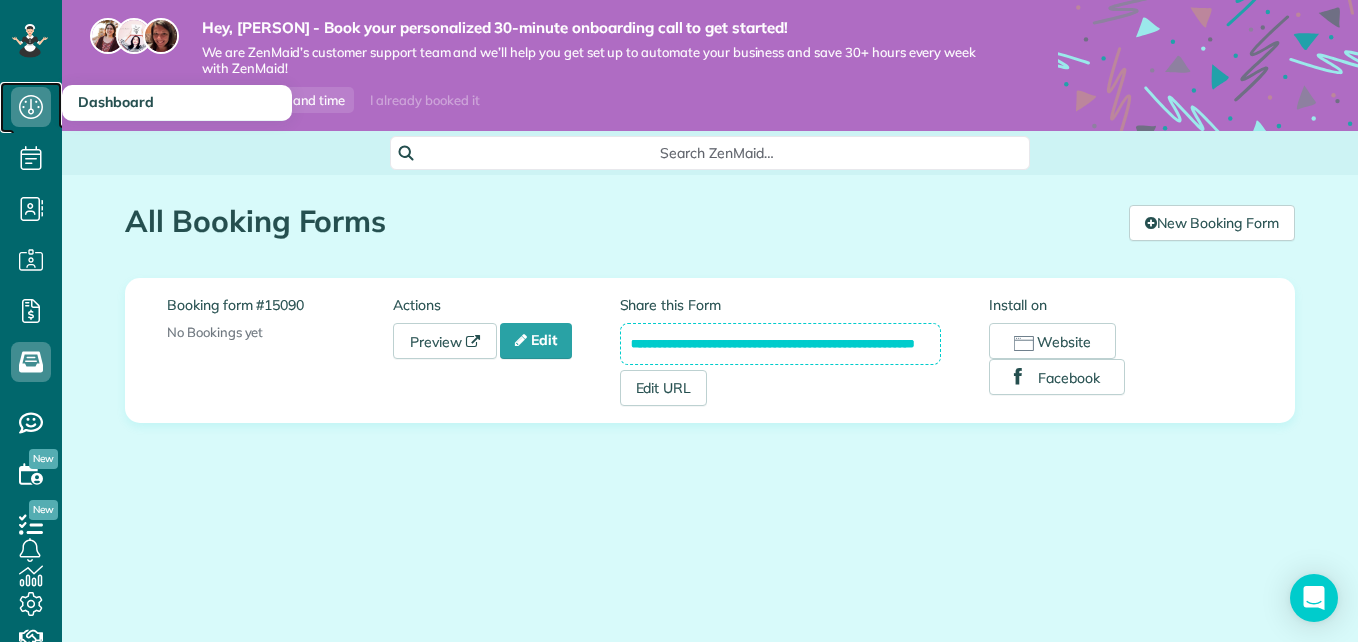 click at bounding box center [31, 107] 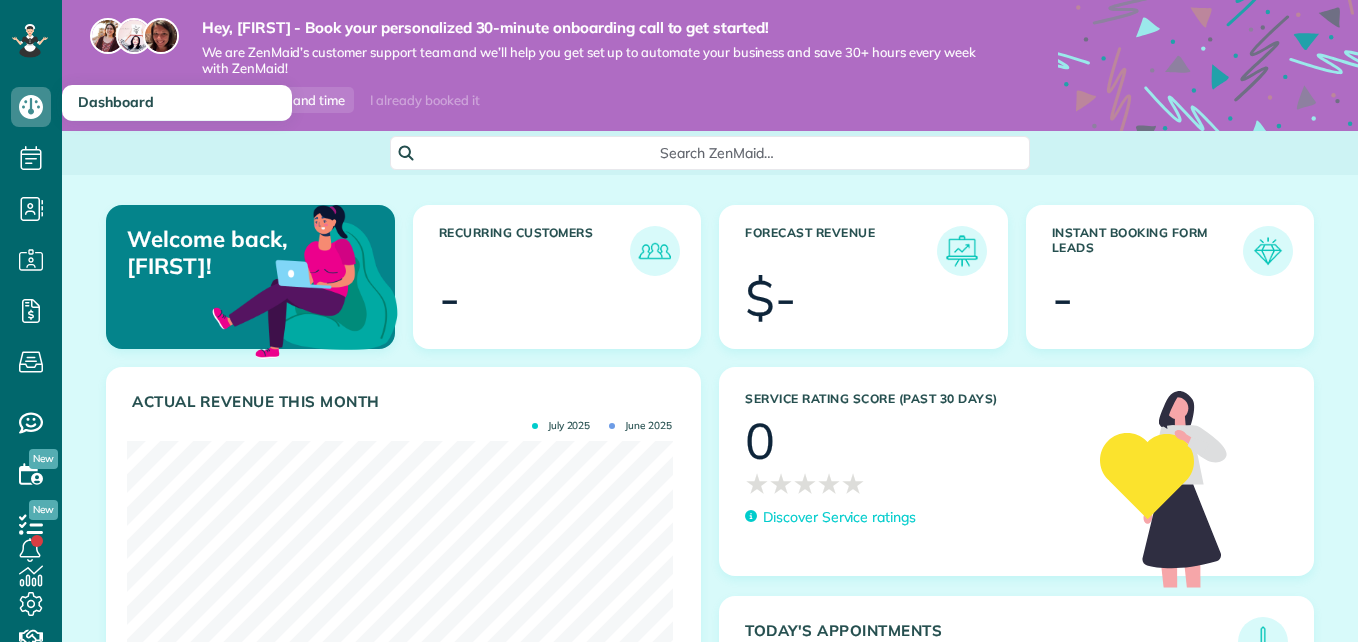 scroll, scrollTop: 0, scrollLeft: 0, axis: both 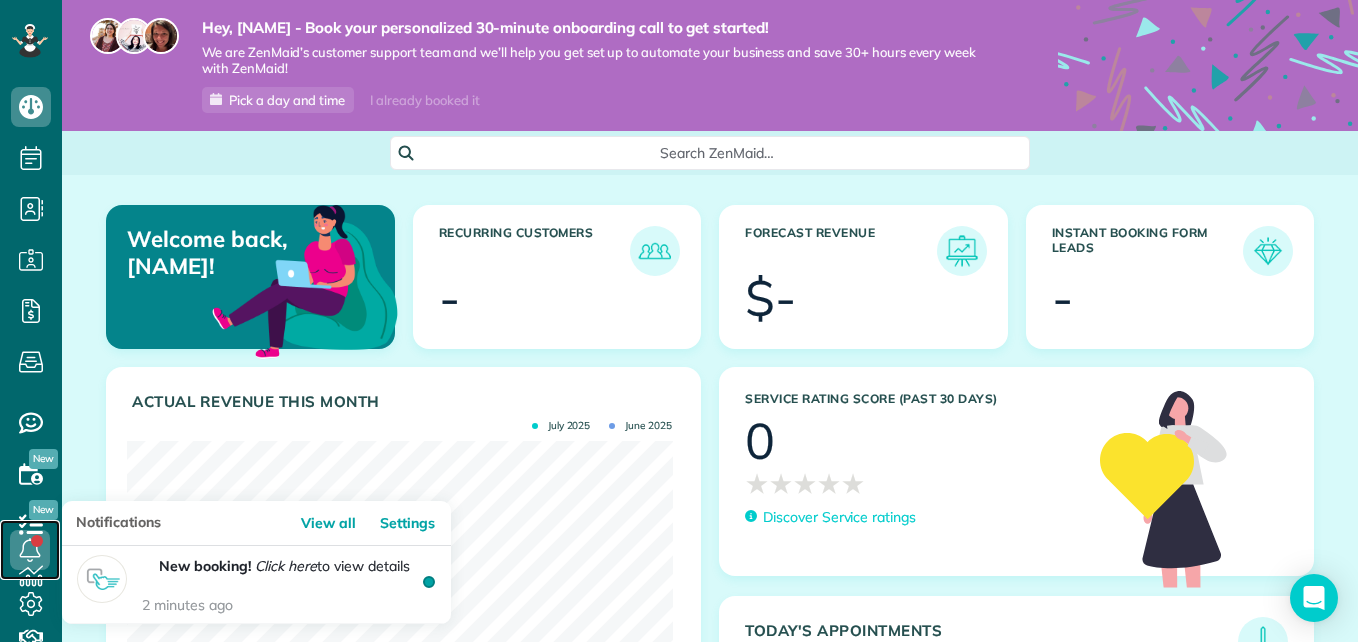 click at bounding box center [30, 550] 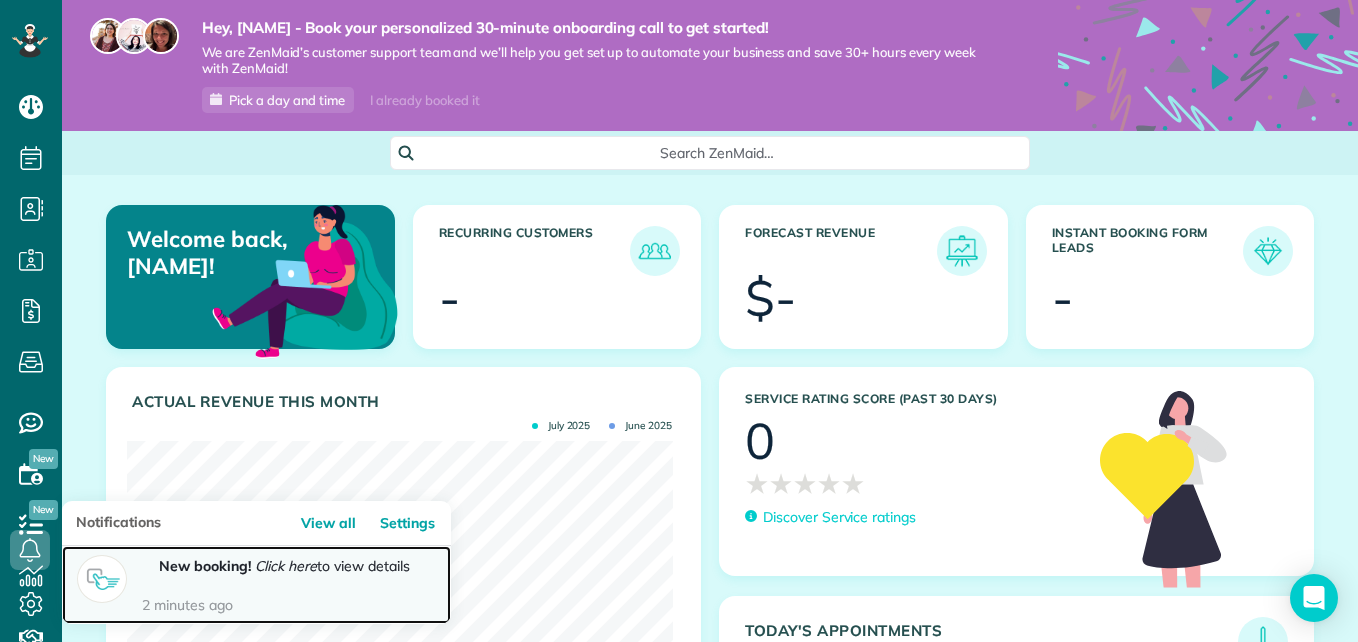 click on "Click here" at bounding box center [286, 566] 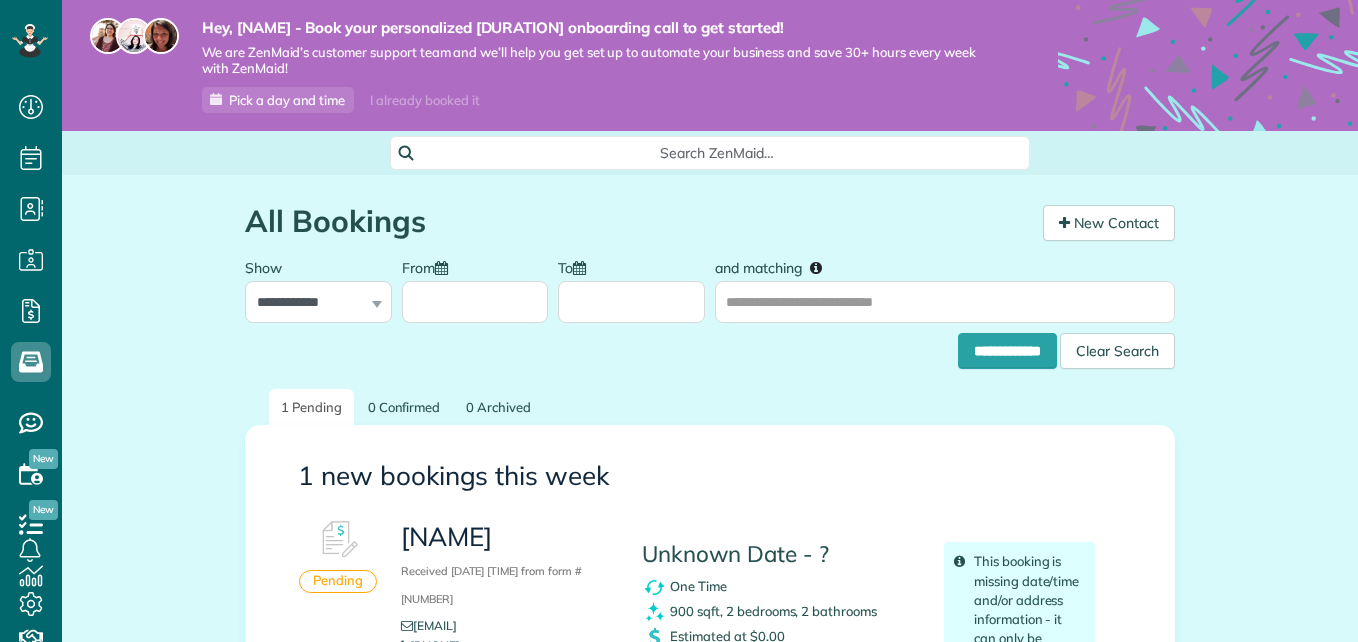 scroll, scrollTop: 0, scrollLeft: 0, axis: both 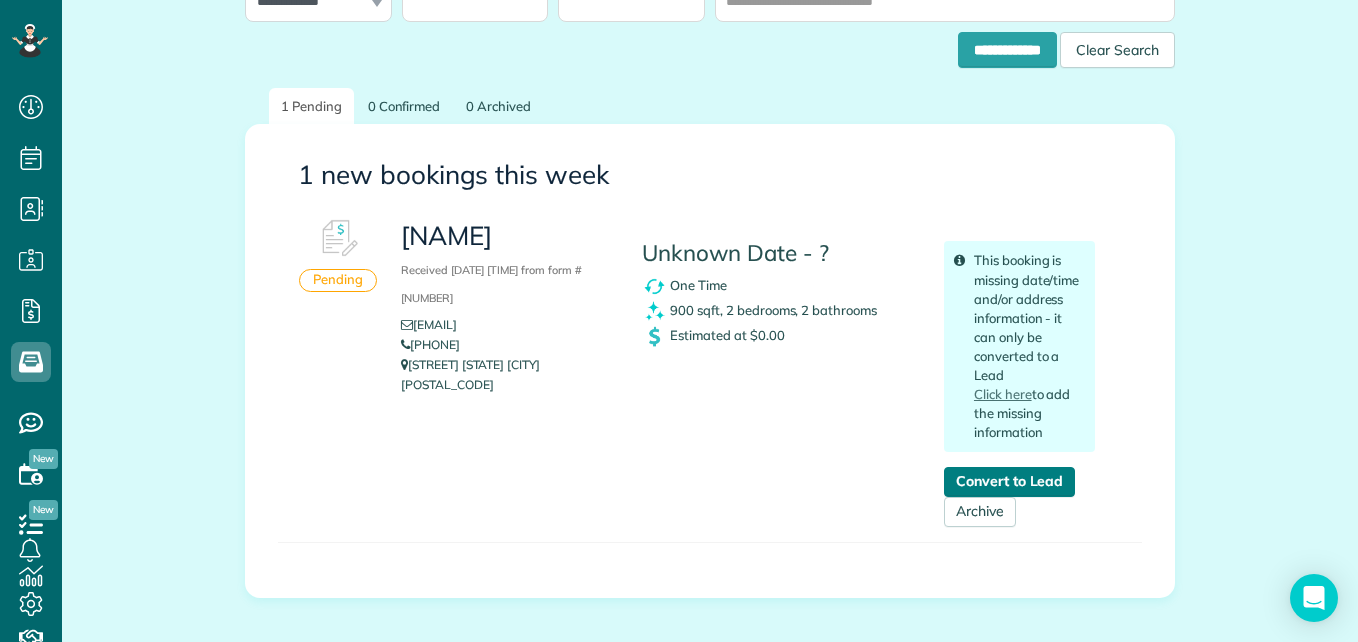 click on "Convert to Lead" at bounding box center (1009, 482) 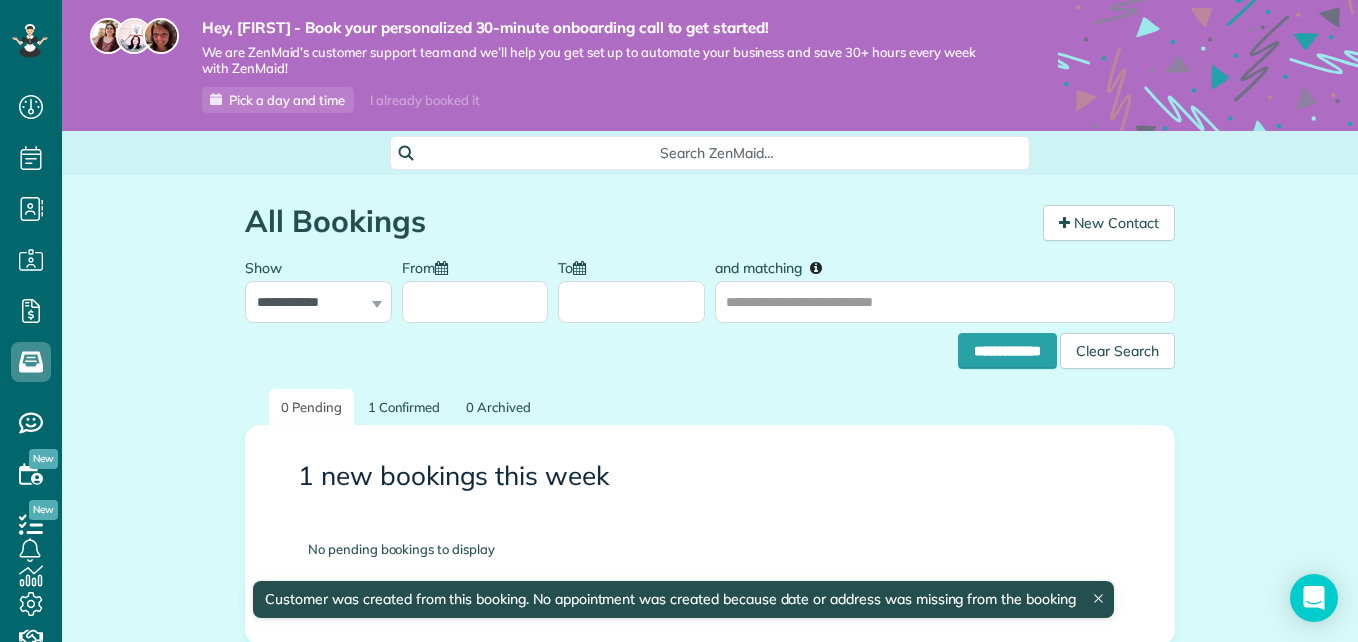 scroll, scrollTop: 0, scrollLeft: 0, axis: both 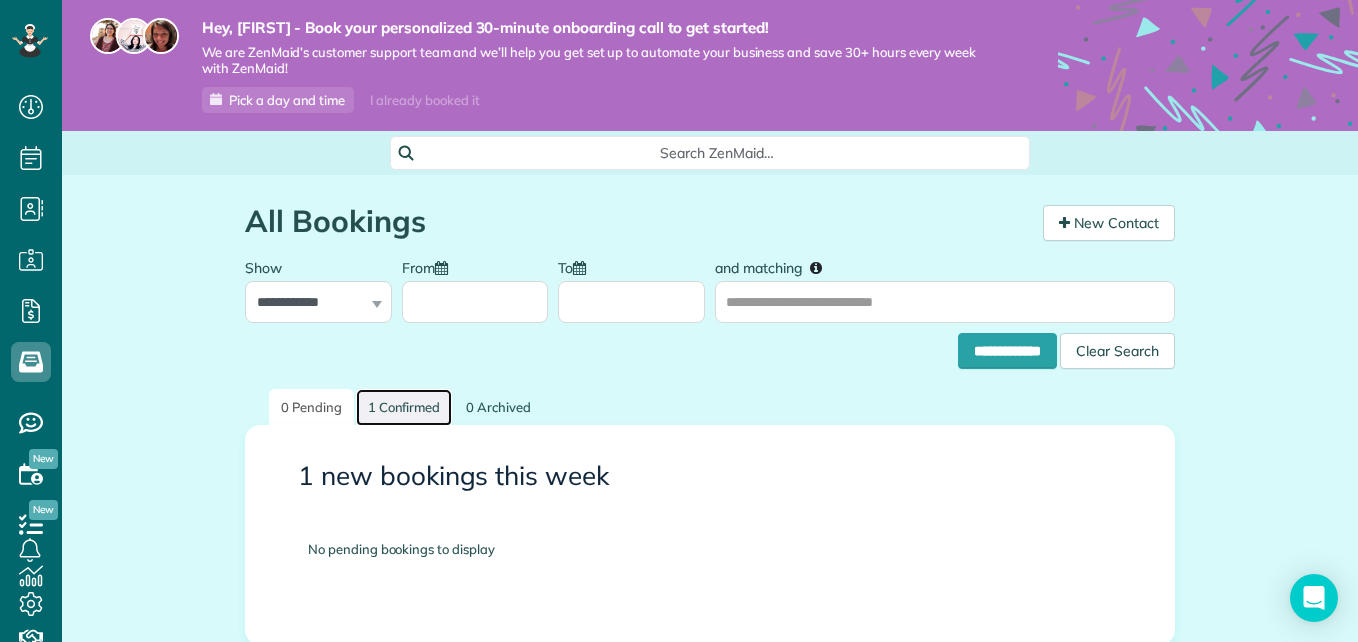 click on "1 Confirmed" at bounding box center (404, 407) 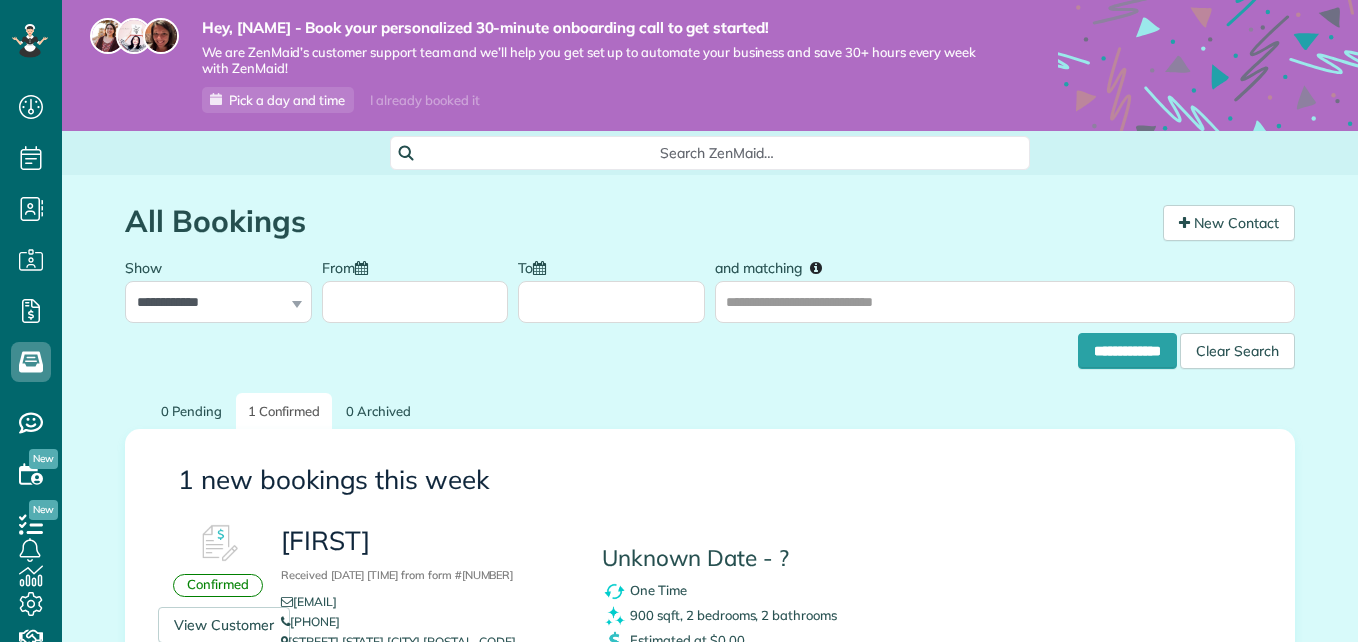 scroll, scrollTop: 0, scrollLeft: 0, axis: both 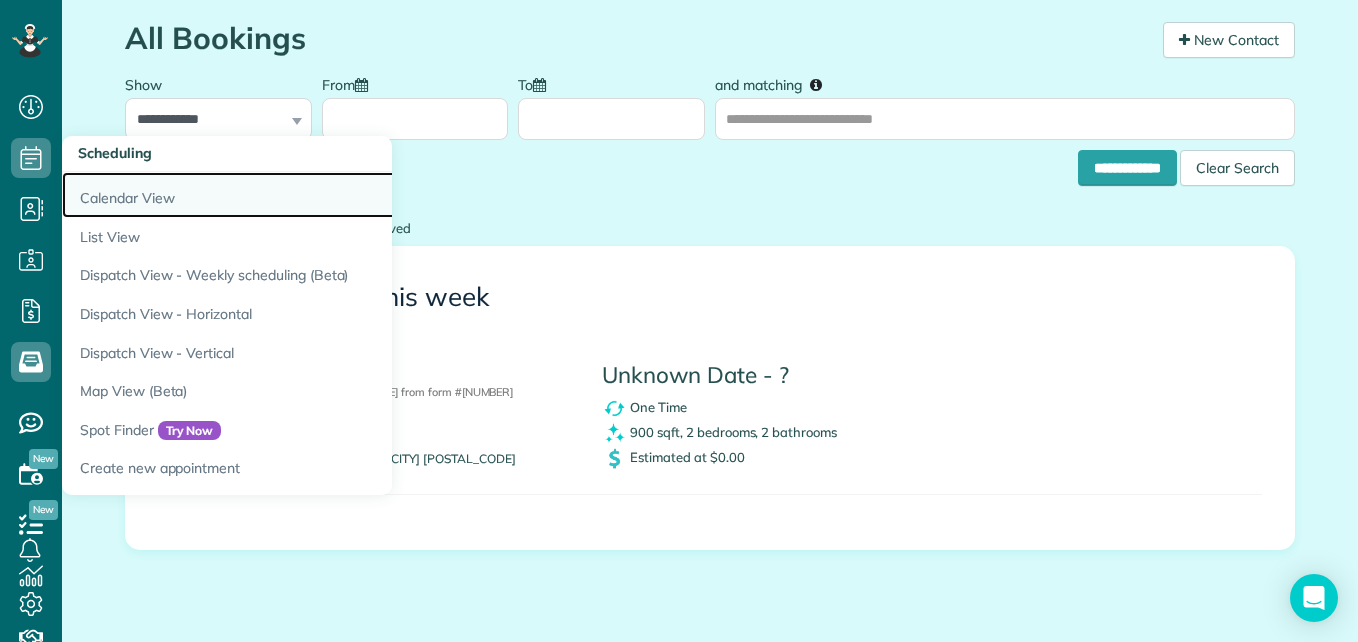 click on "Calendar View" at bounding box center [312, 195] 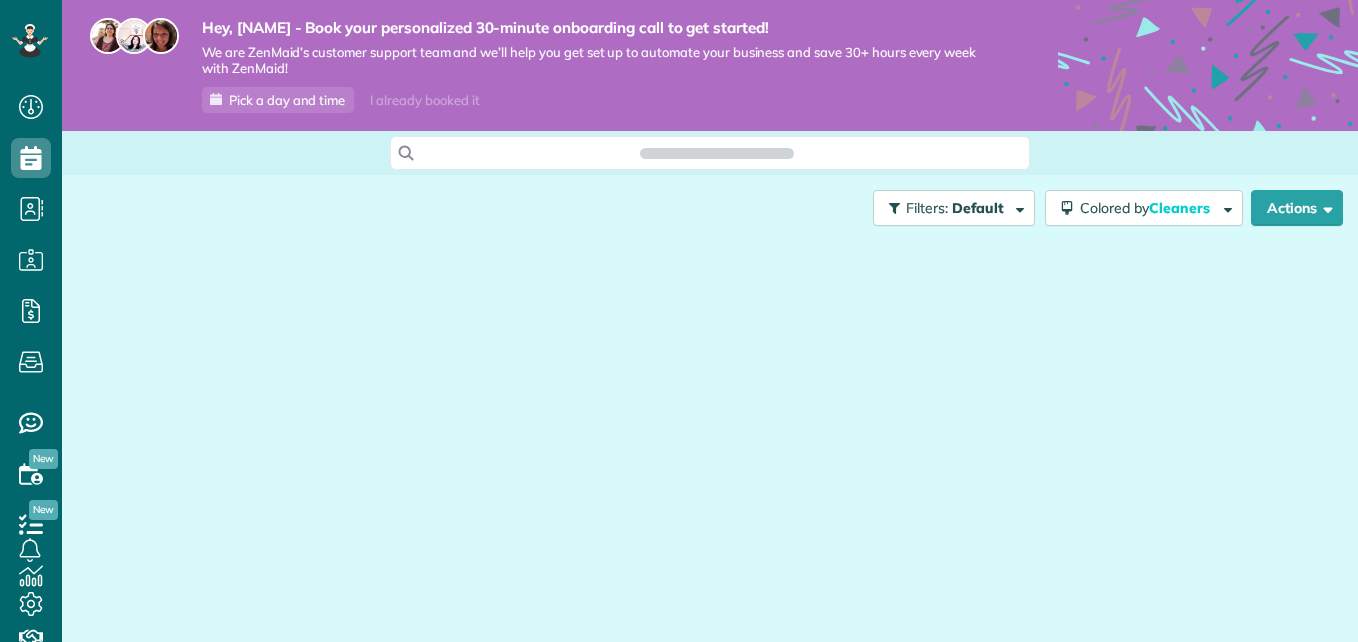 scroll, scrollTop: 0, scrollLeft: 0, axis: both 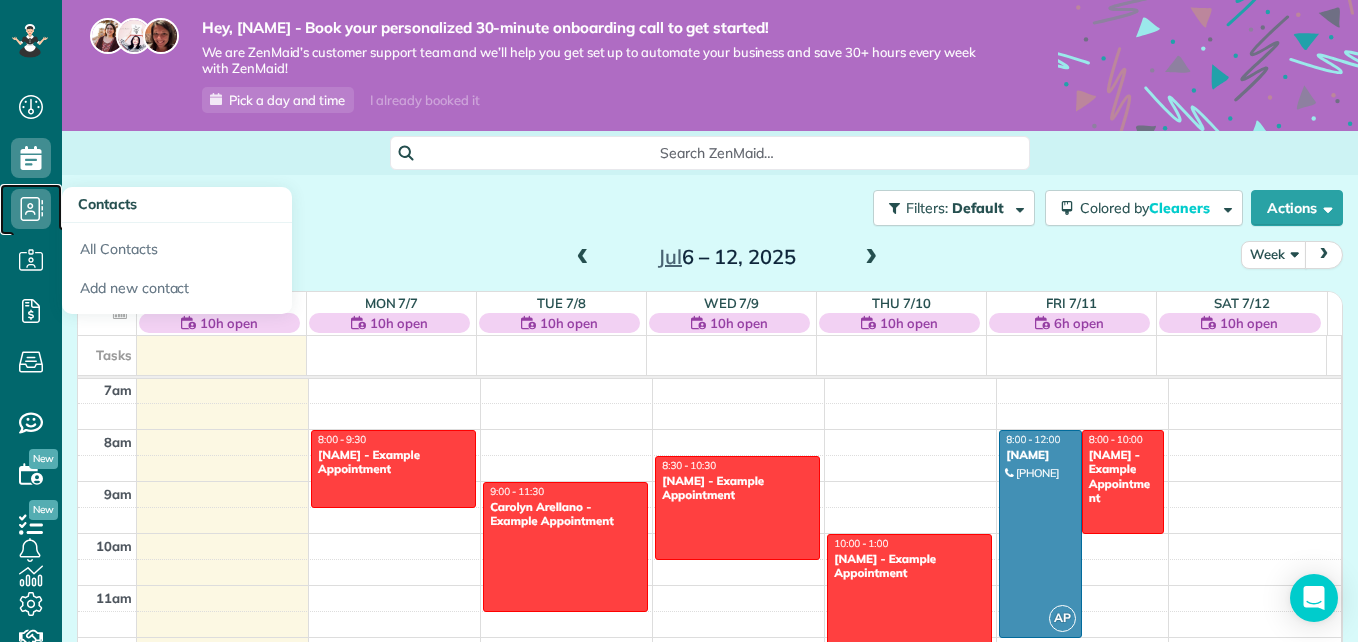 click at bounding box center (32, 209) 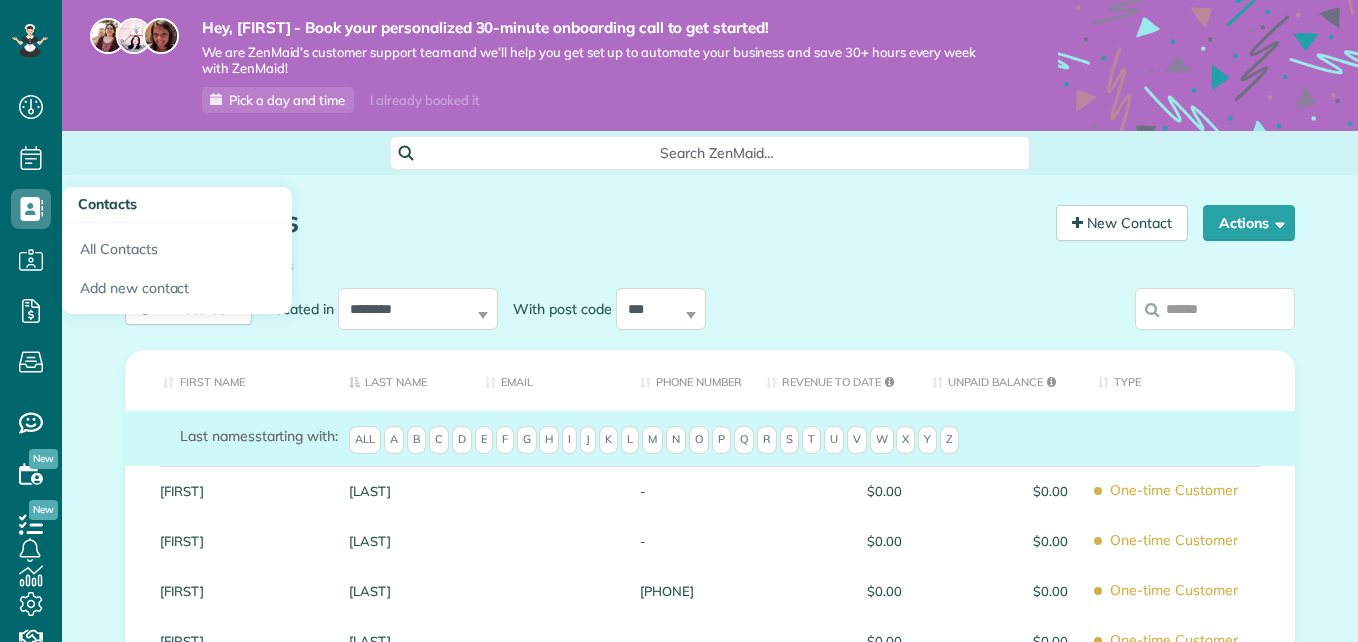 scroll, scrollTop: 0, scrollLeft: 0, axis: both 